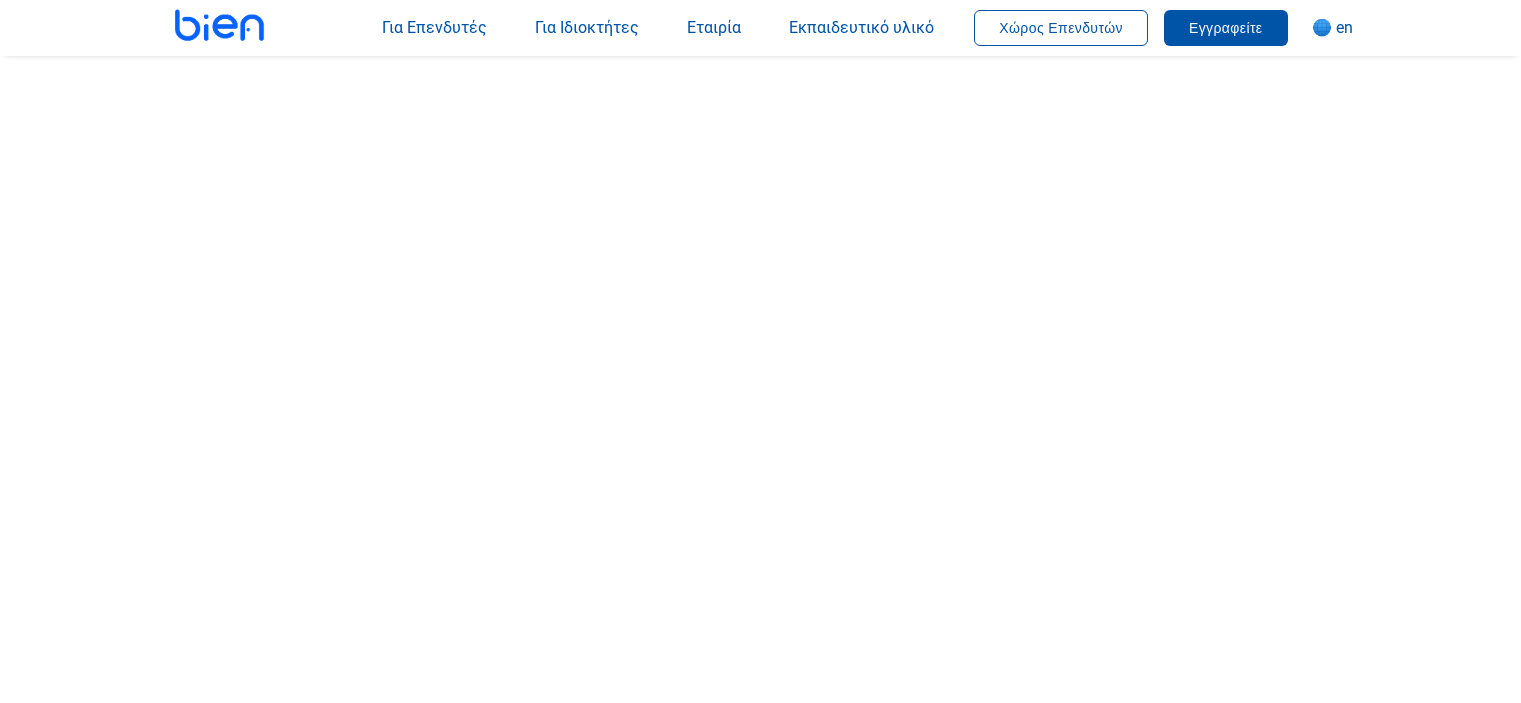 scroll, scrollTop: 0, scrollLeft: 0, axis: both 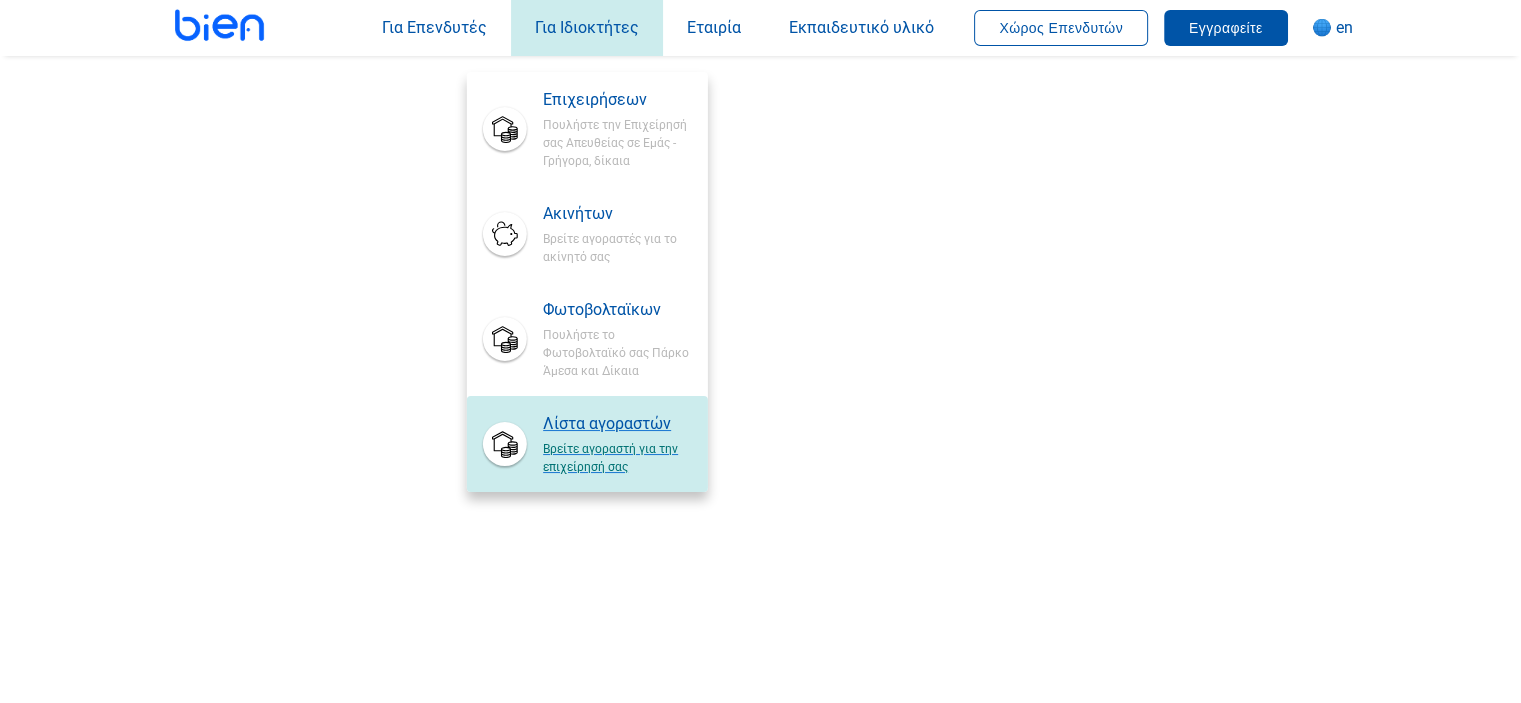 click on "Λίστα αγοραστών" at bounding box center (617, 424) 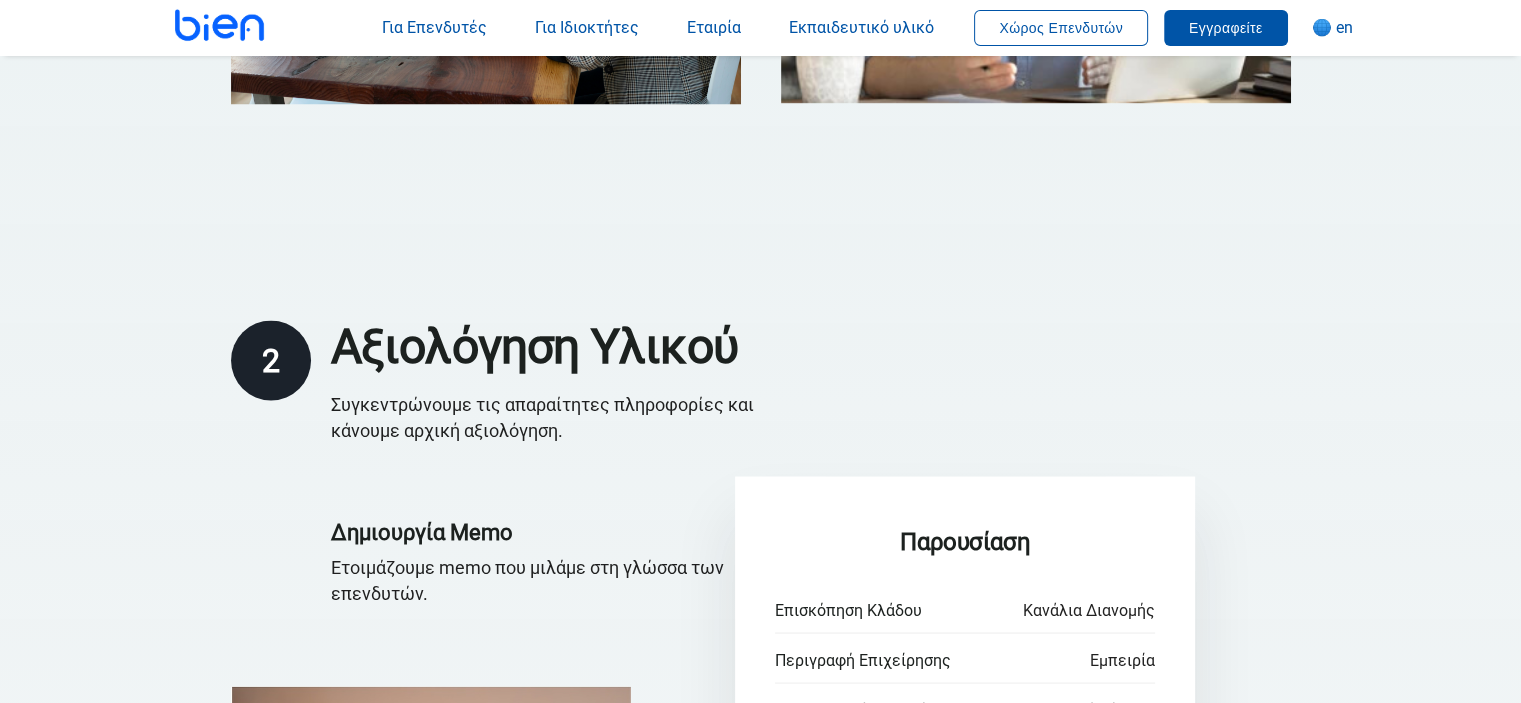 scroll, scrollTop: 3320, scrollLeft: 0, axis: vertical 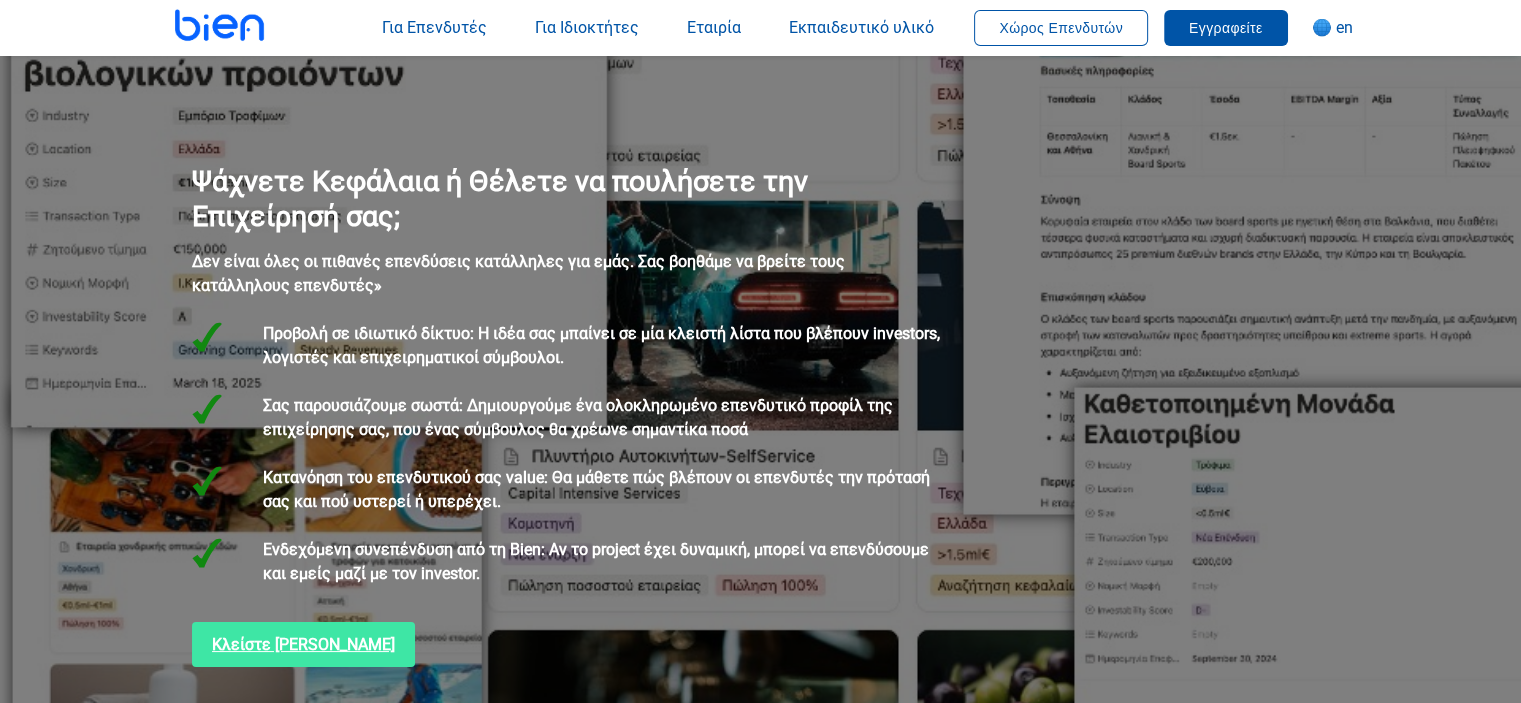 click on "Κλείστε [PERSON_NAME]" at bounding box center [303, 644] 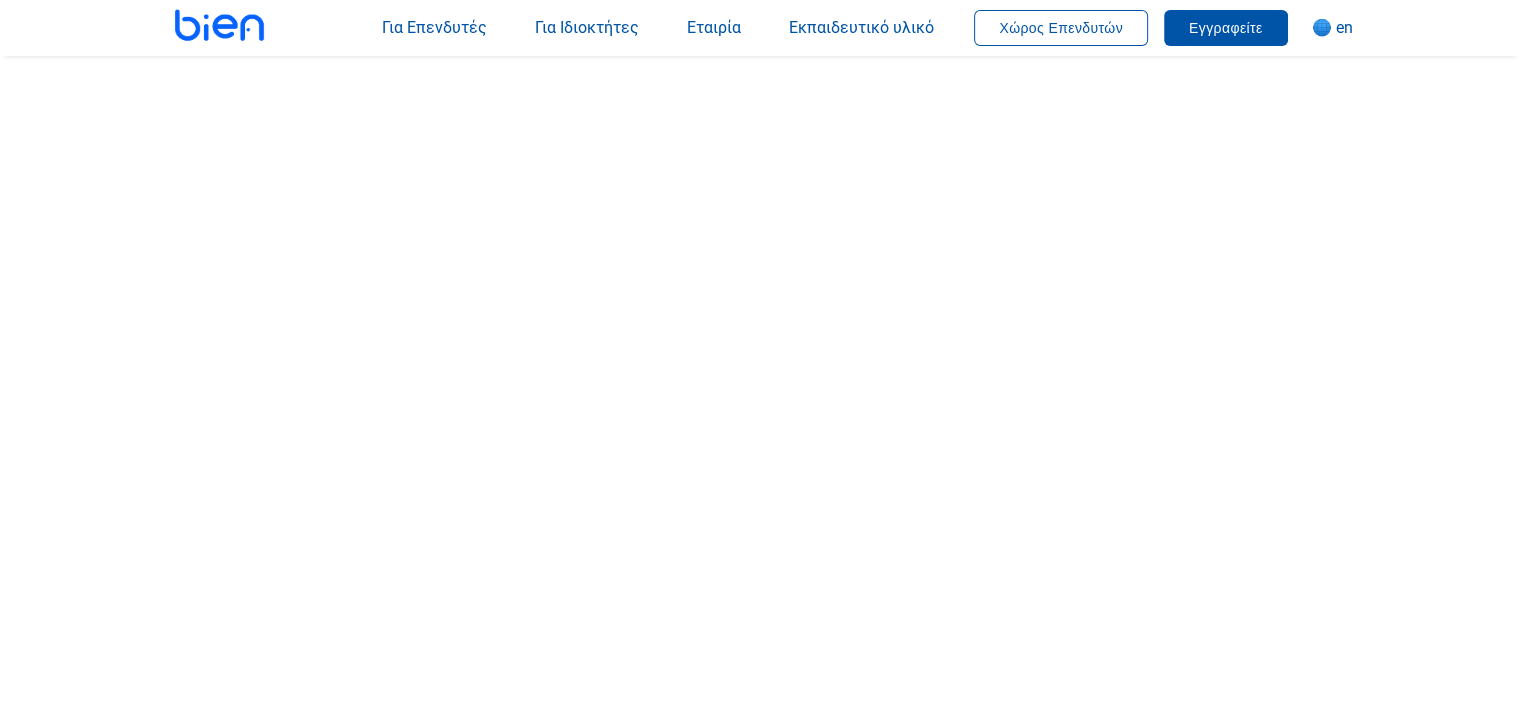 scroll, scrollTop: 0, scrollLeft: 0, axis: both 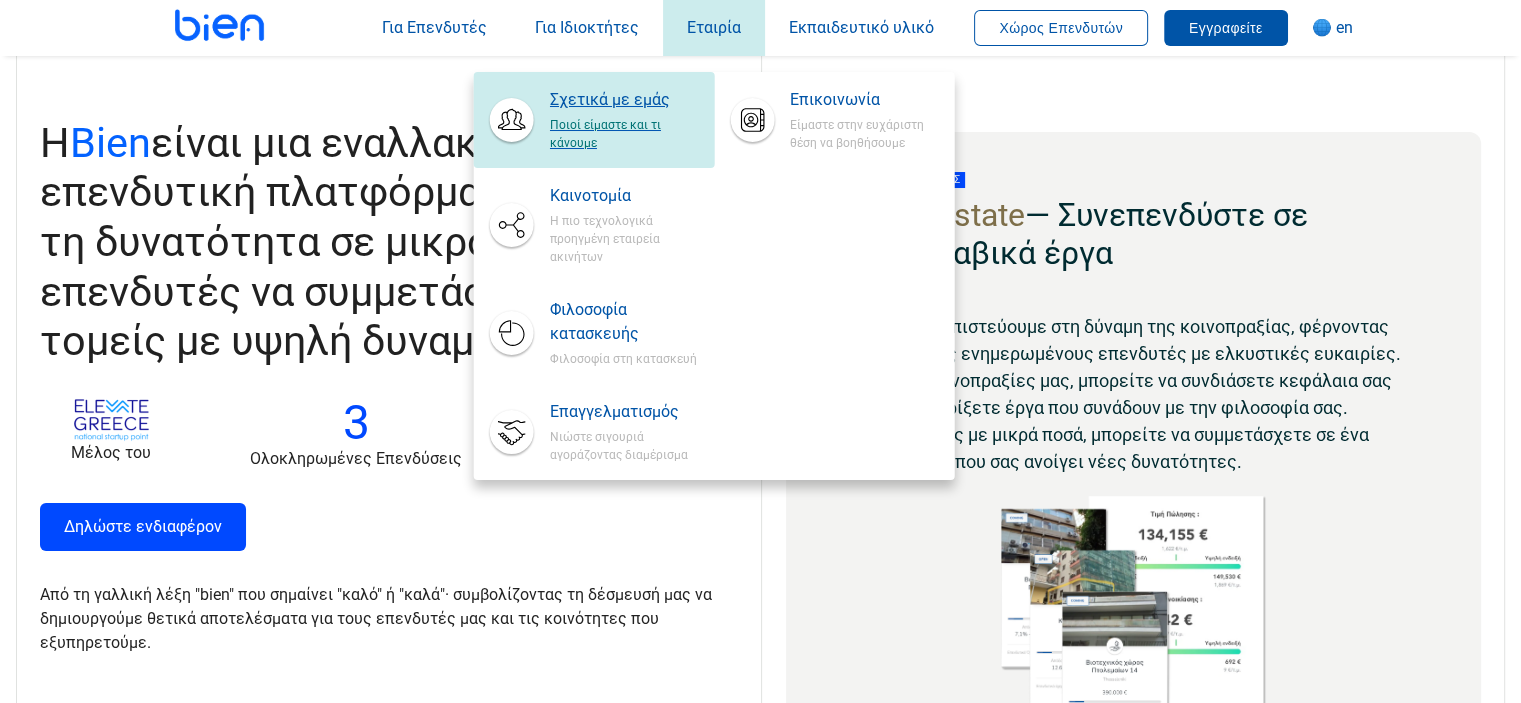 click on "Ποιοί είμαστε και τι κάνουμε" at bounding box center [624, 132] 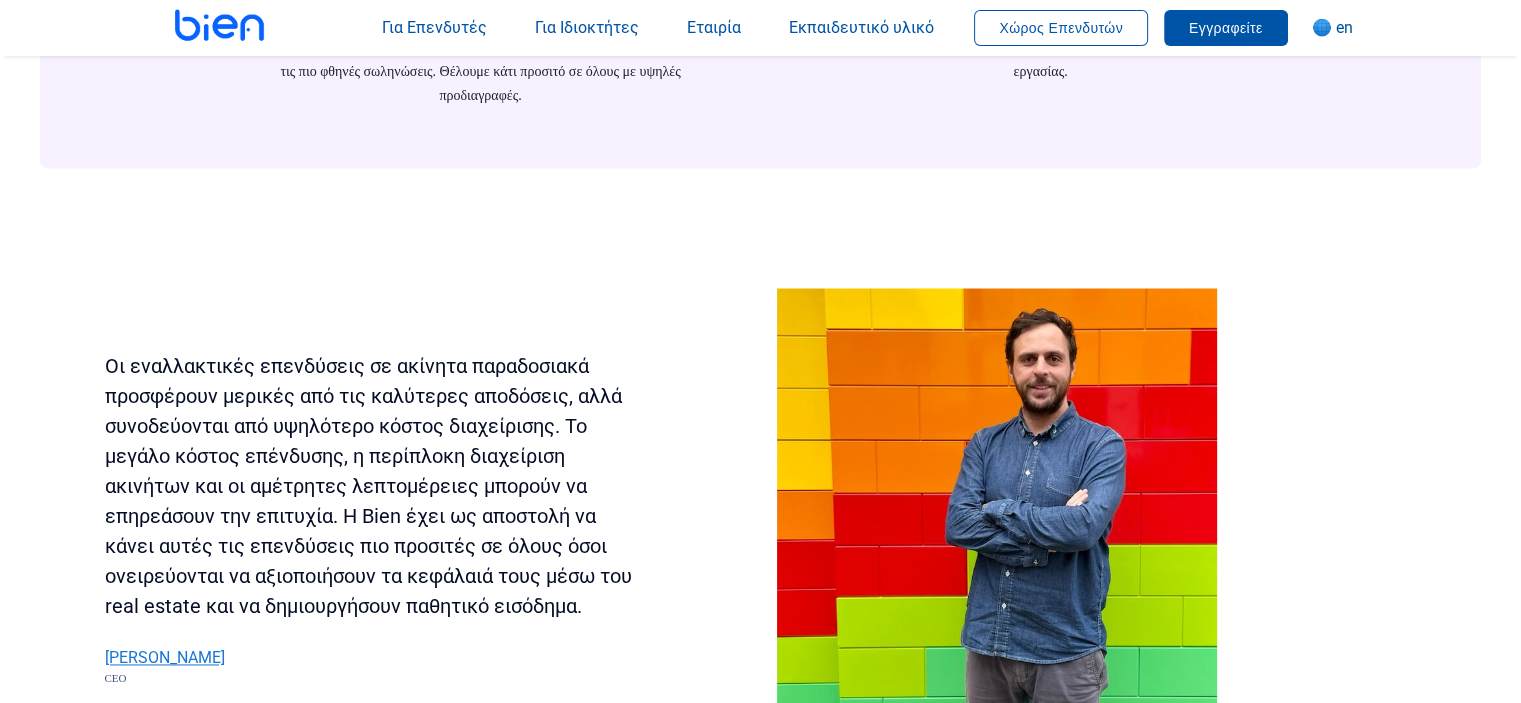 scroll, scrollTop: 3000, scrollLeft: 0, axis: vertical 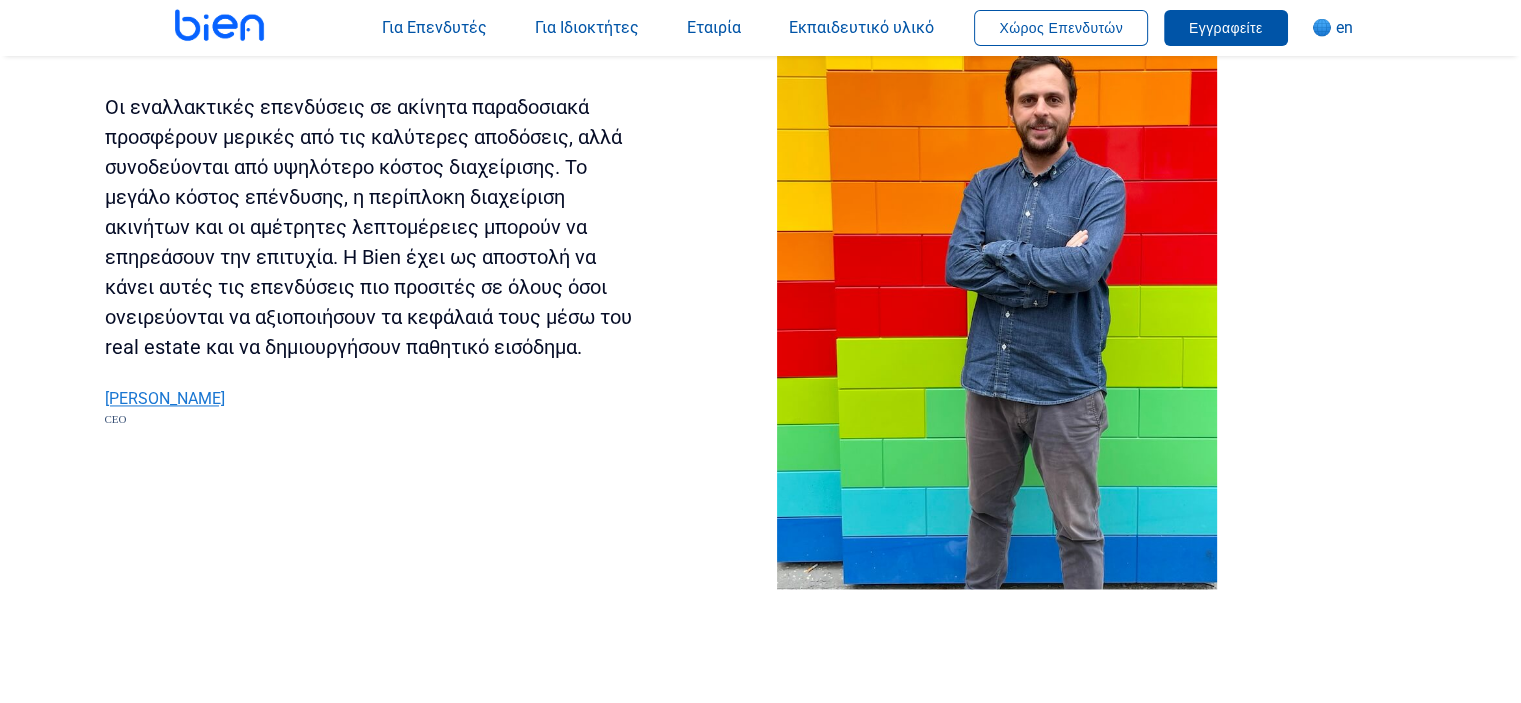 click on "[PERSON_NAME]" at bounding box center [369, 399] 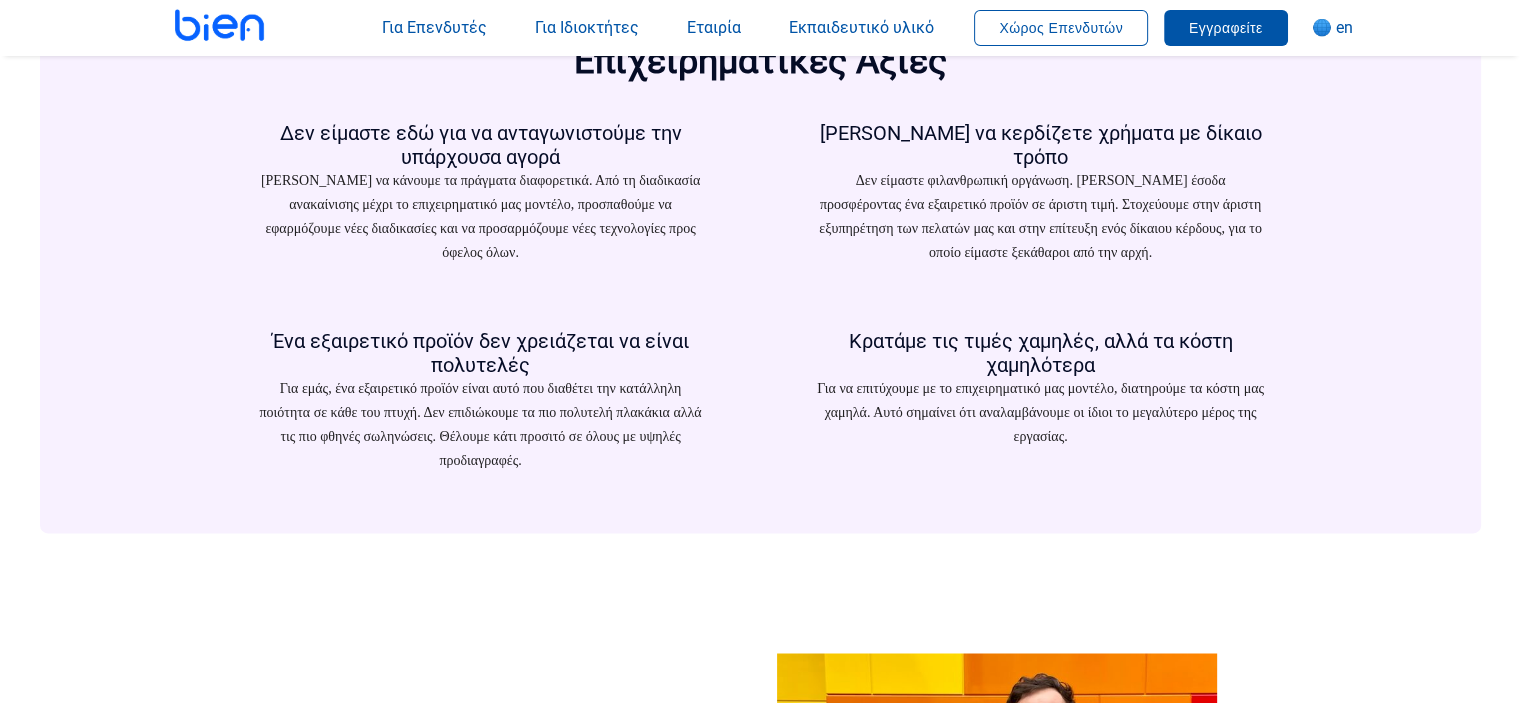 scroll, scrollTop: 2300, scrollLeft: 0, axis: vertical 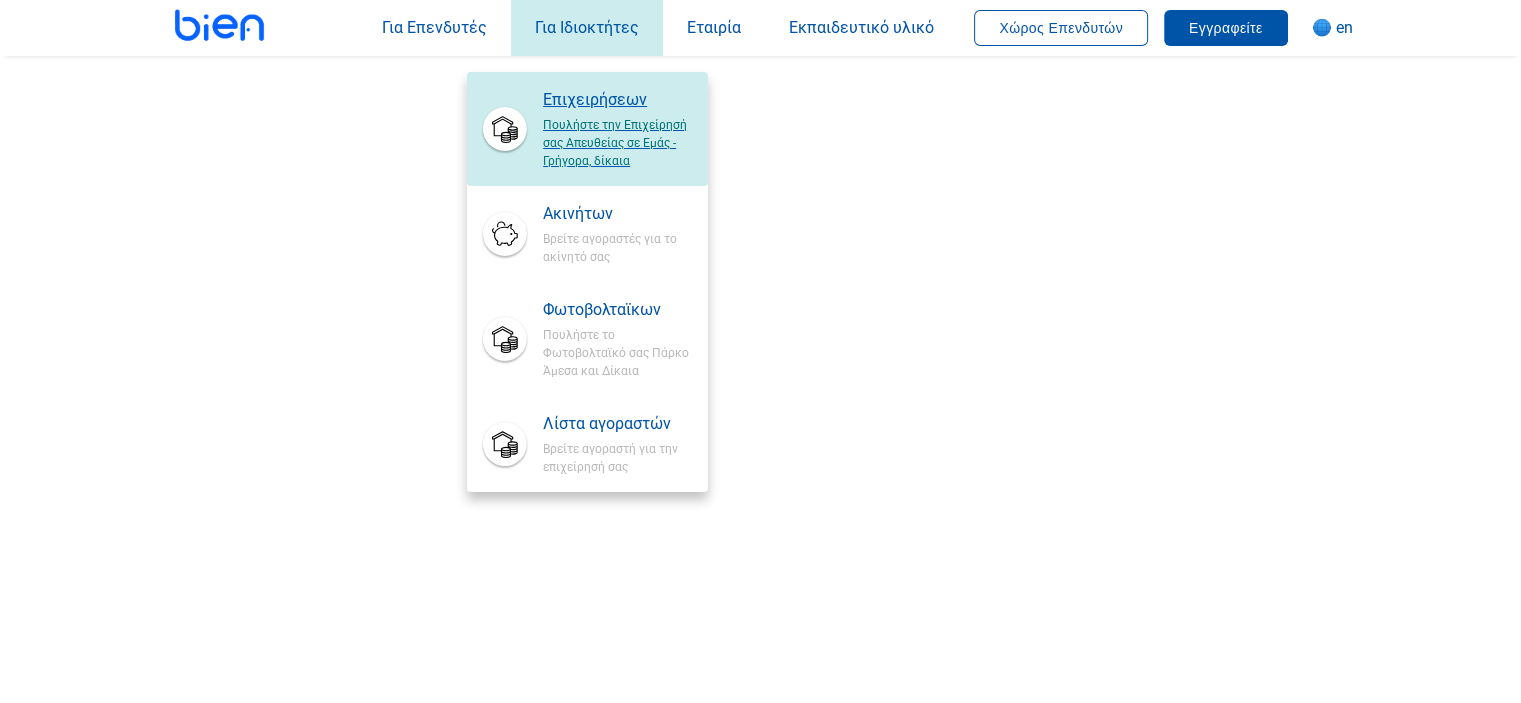 click on "Πουλήστε την Επιχείρησή σας Απευθείας σε Εμάς - Γρήγορα, δίκαια" at bounding box center [617, 141] 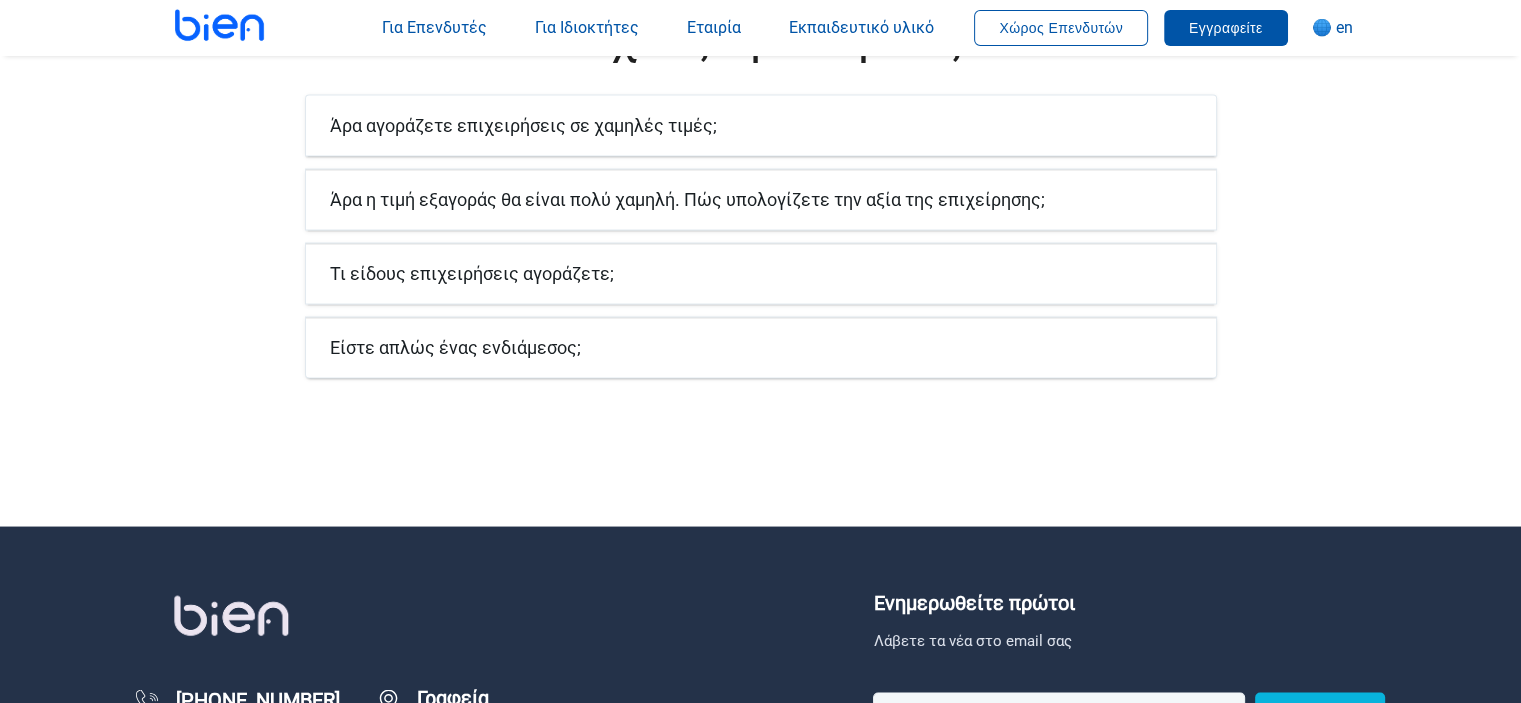 scroll, scrollTop: 3600, scrollLeft: 0, axis: vertical 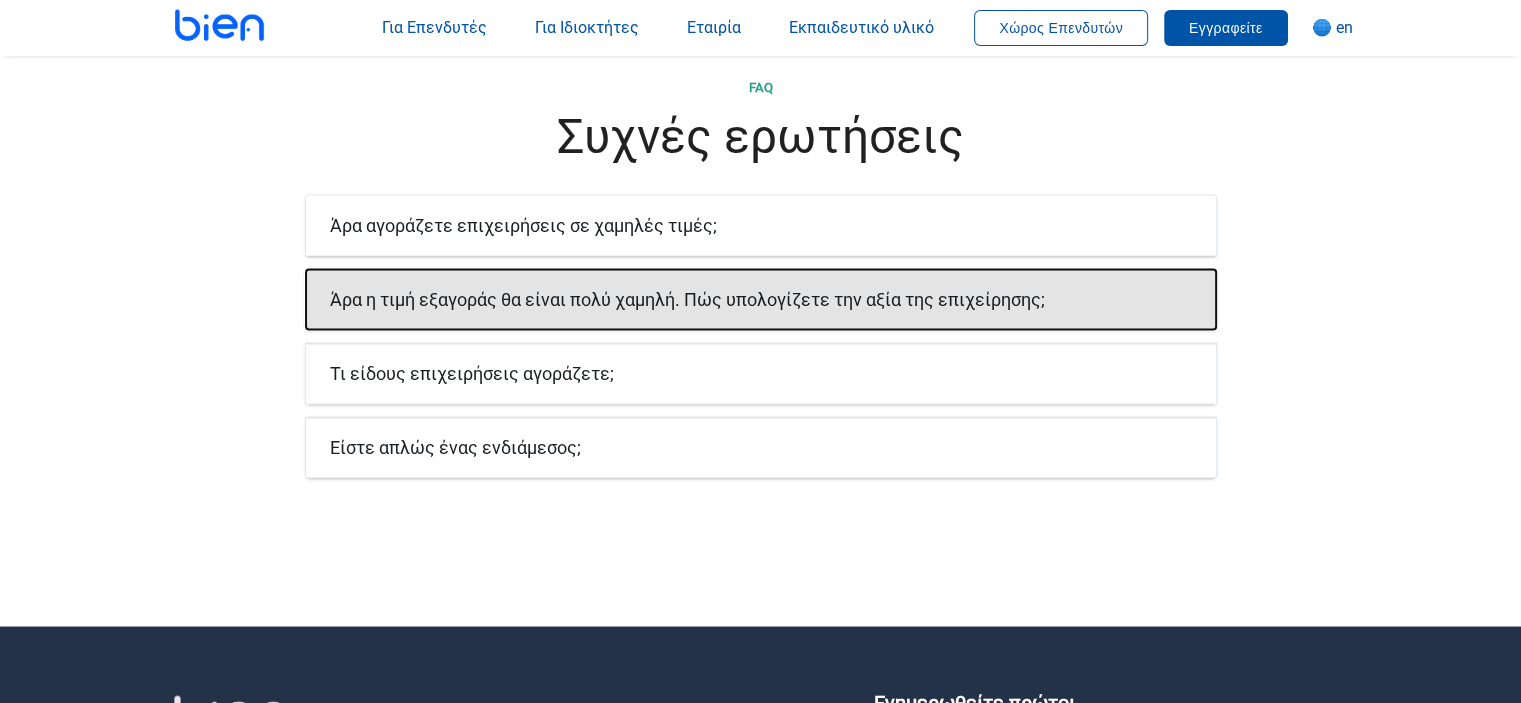 click on "Άρα η τιμή εξαγοράς θα είναι πολύ χαμηλή. Πώς υπολογίζετε την αξία της επιχείρησης;" at bounding box center (687, 298) 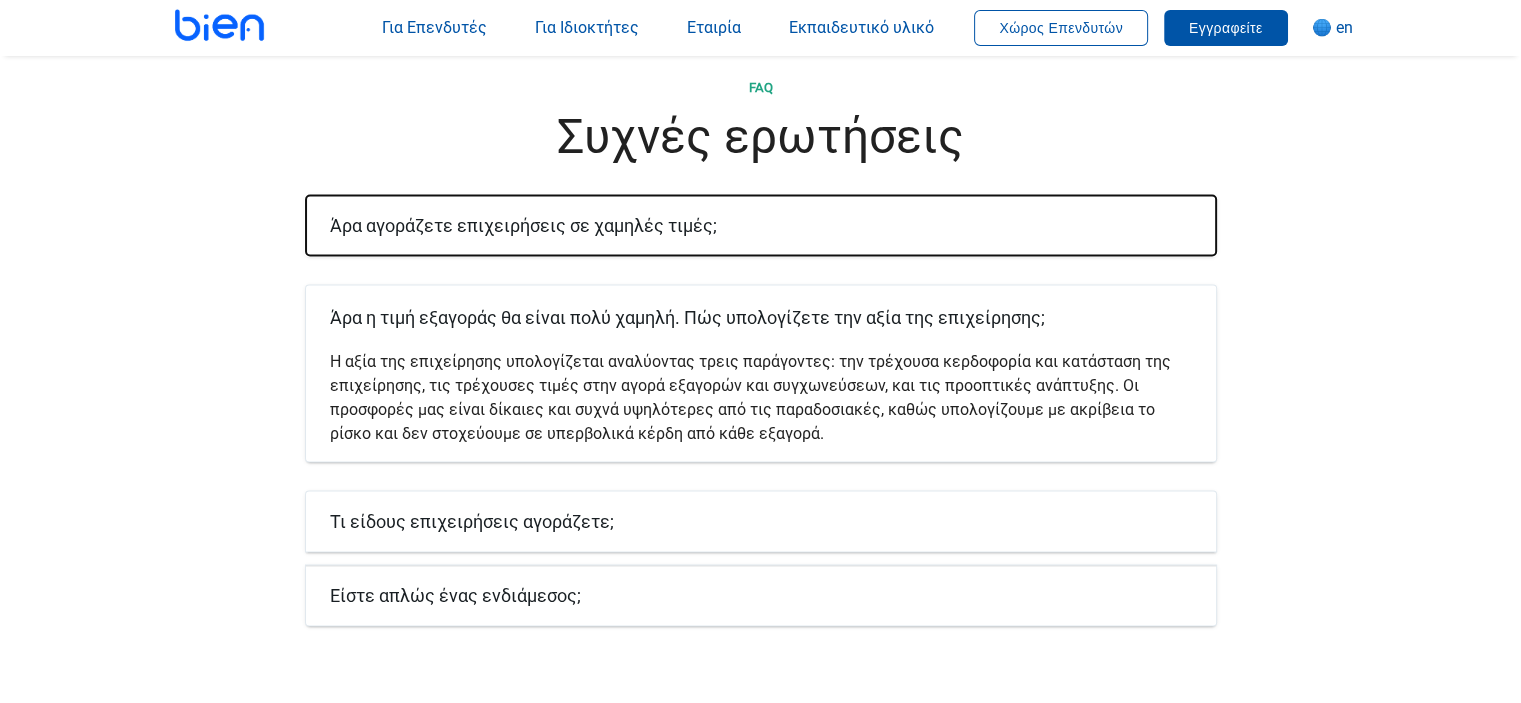 click on "Άρα αγοράζετε επιχειρήσεις σε χαμηλές τιμές;" at bounding box center [523, 224] 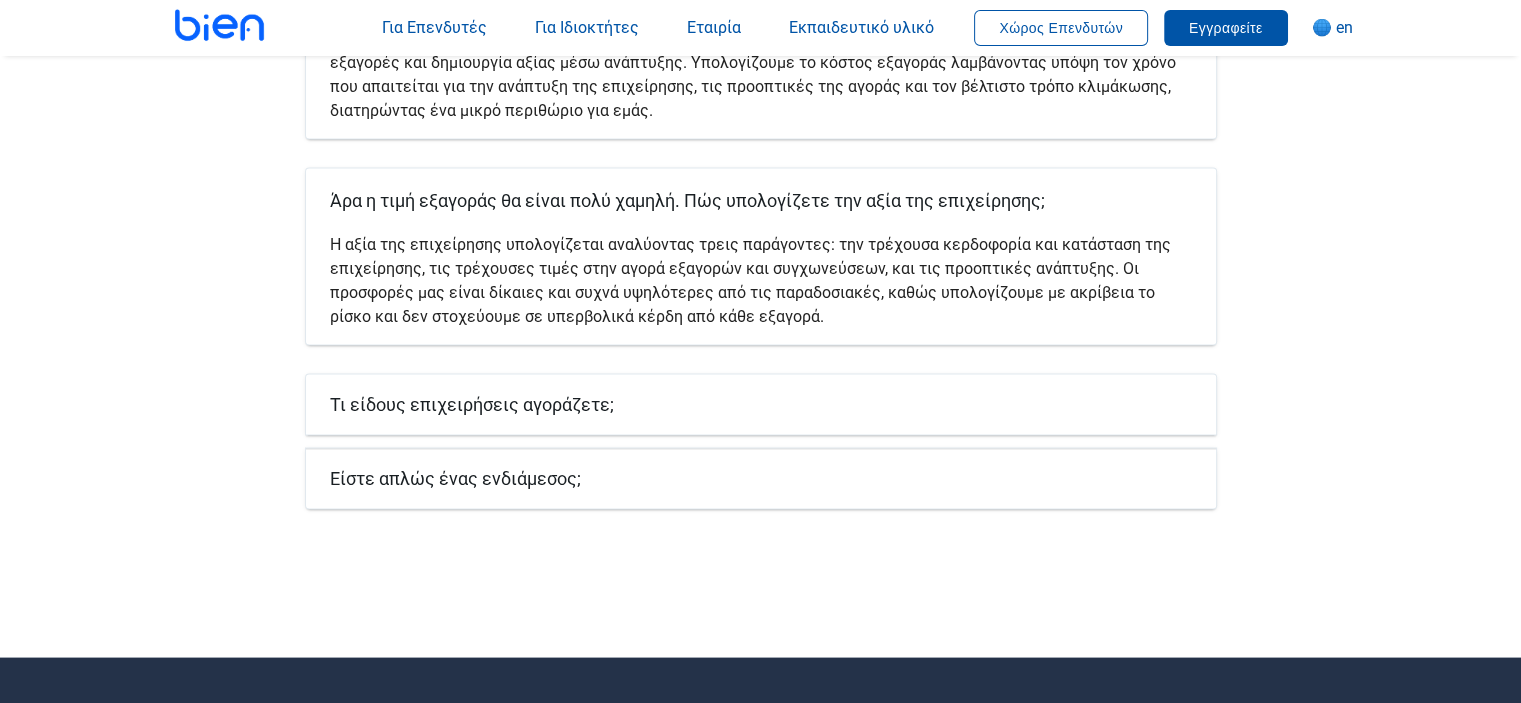 scroll, scrollTop: 3900, scrollLeft: 0, axis: vertical 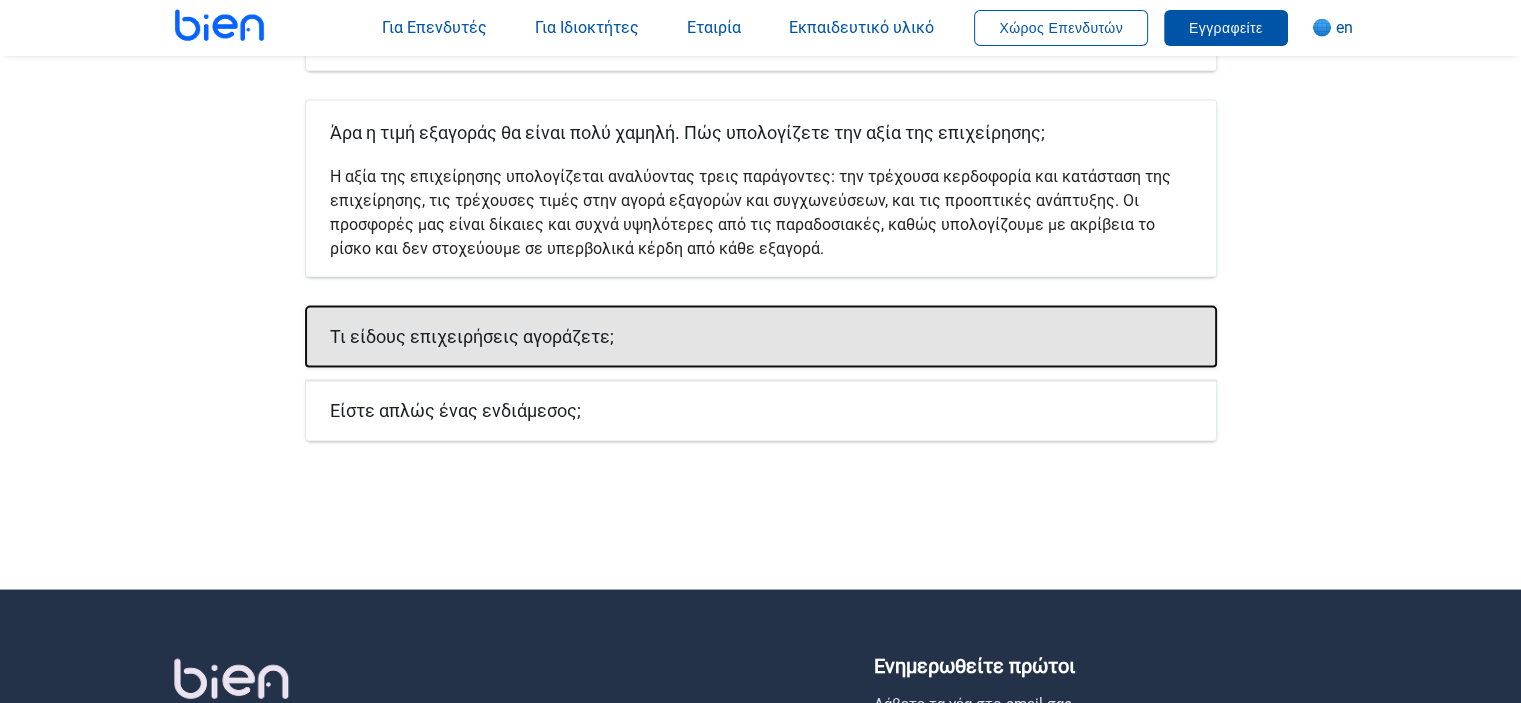 click on "Τι είδους επιχειρήσεις αγοράζετε;" at bounding box center [472, 336] 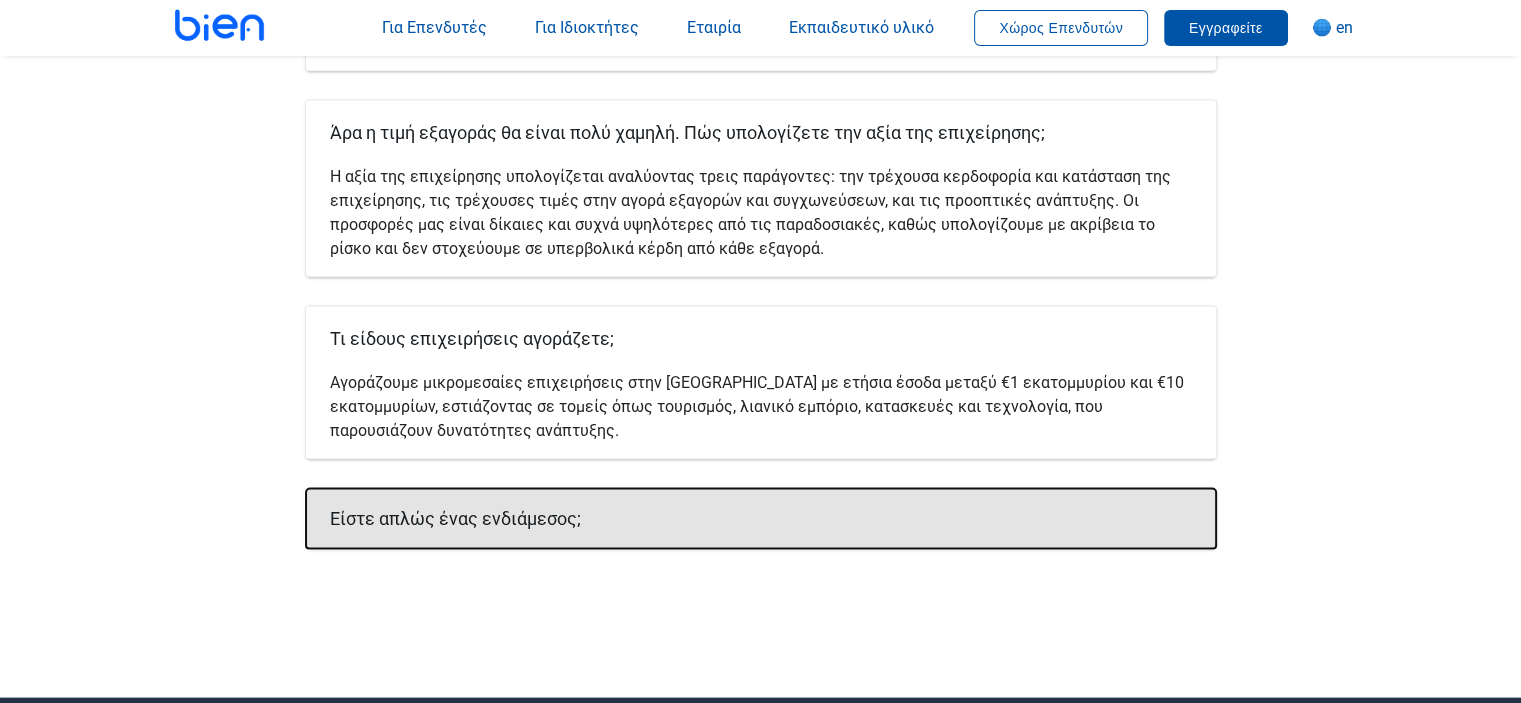 click on "Είστε απλώς ένας ενδιάμεσος;" at bounding box center [455, 518] 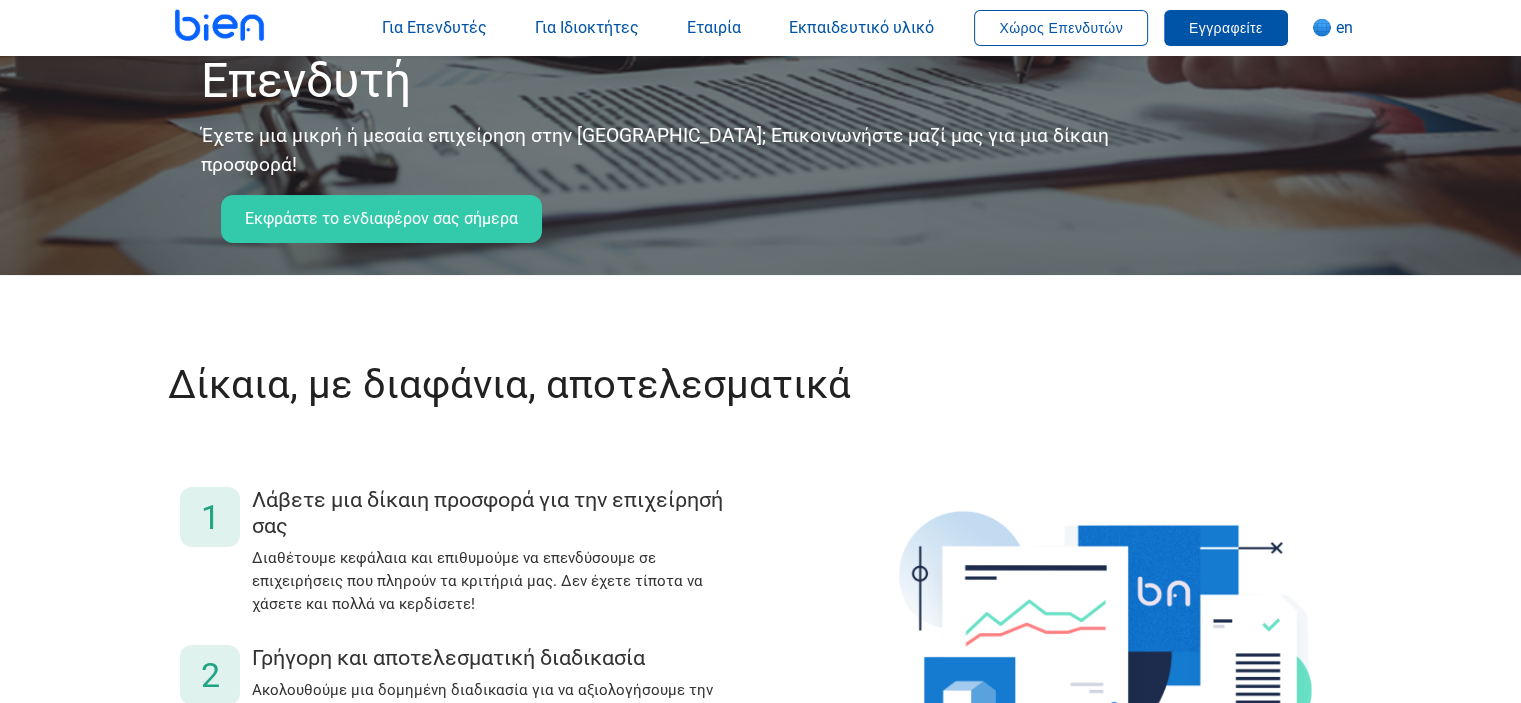 scroll, scrollTop: 0, scrollLeft: 0, axis: both 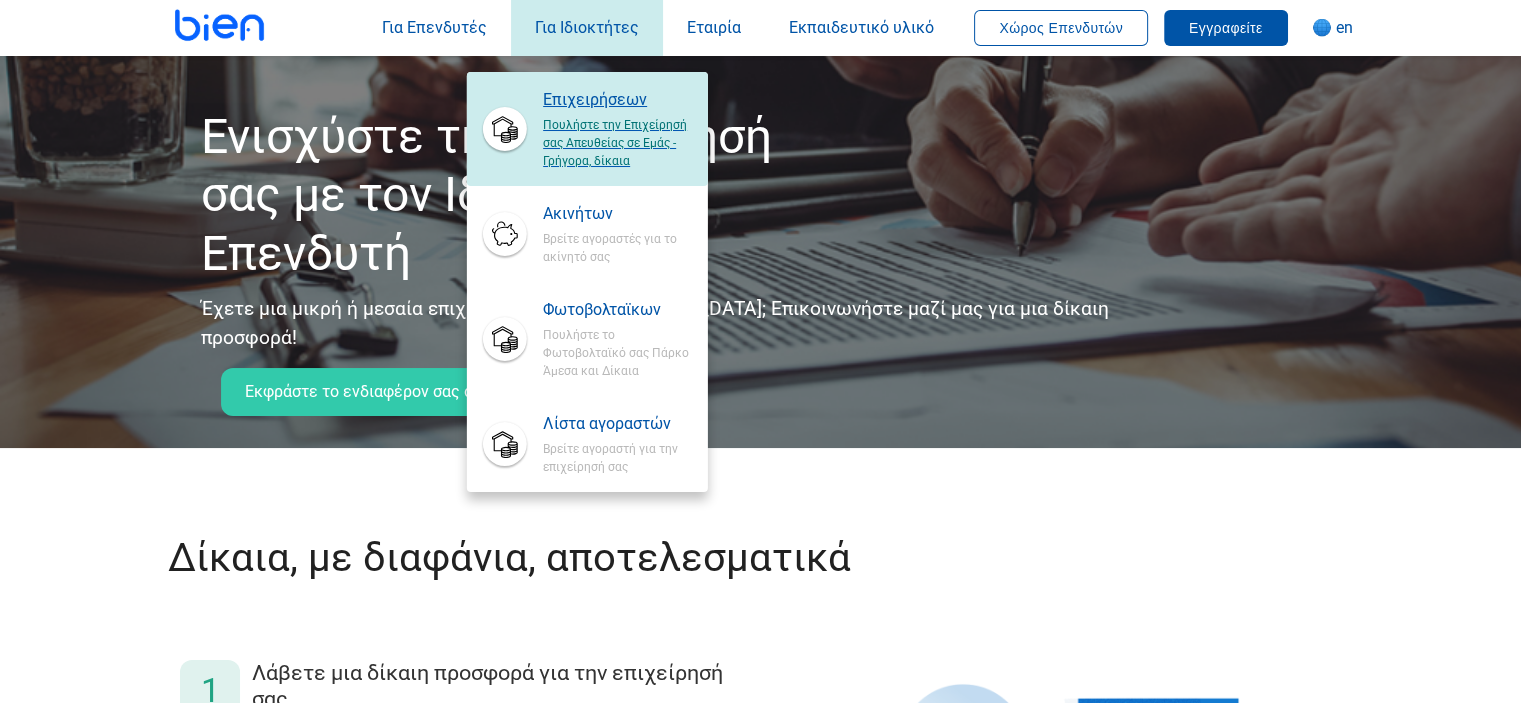 click on "Πουλήστε την Επιχείρησή σας Απευθείας σε Εμάς - Γρήγορα, δίκαια" at bounding box center (617, 141) 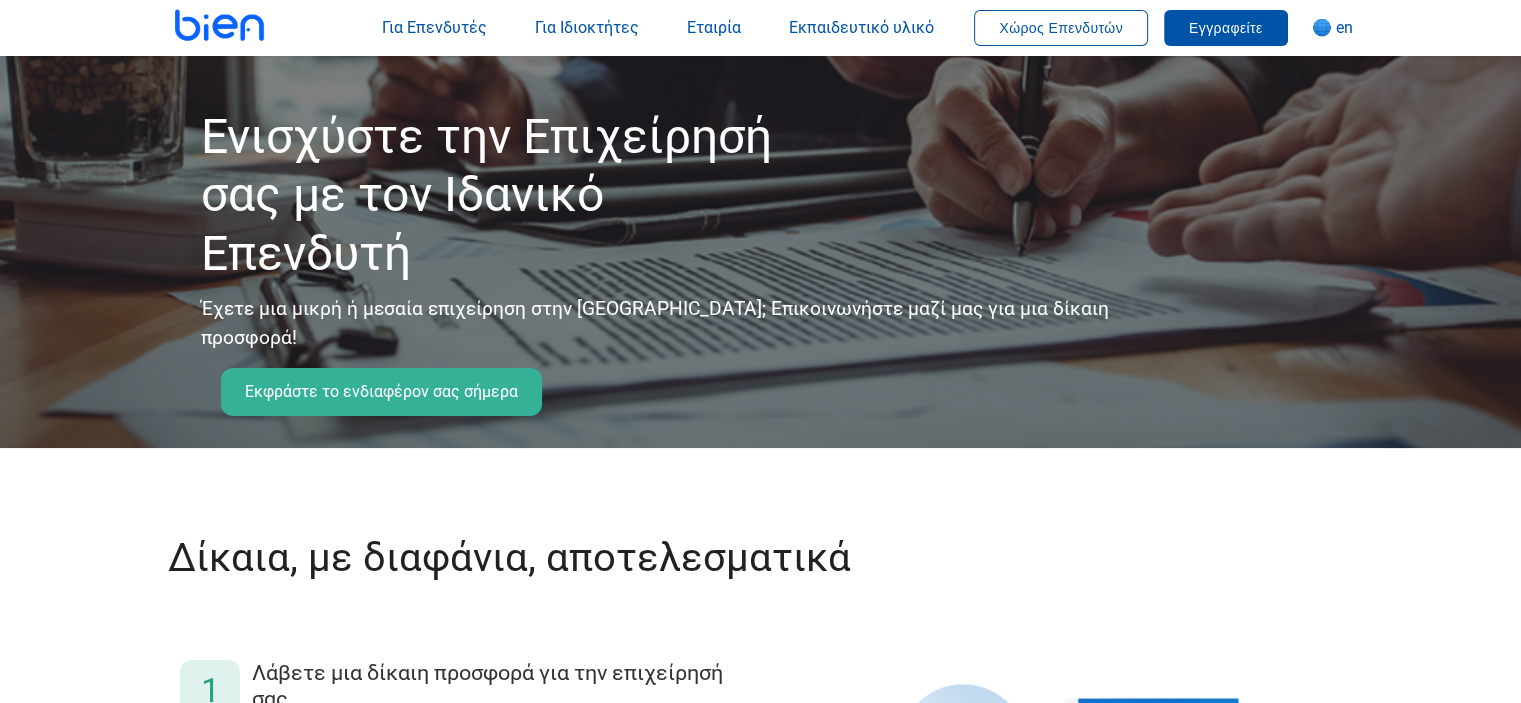 click on "Εκφράστε το ενδιαφέρον σας σήμερα" at bounding box center [381, 391] 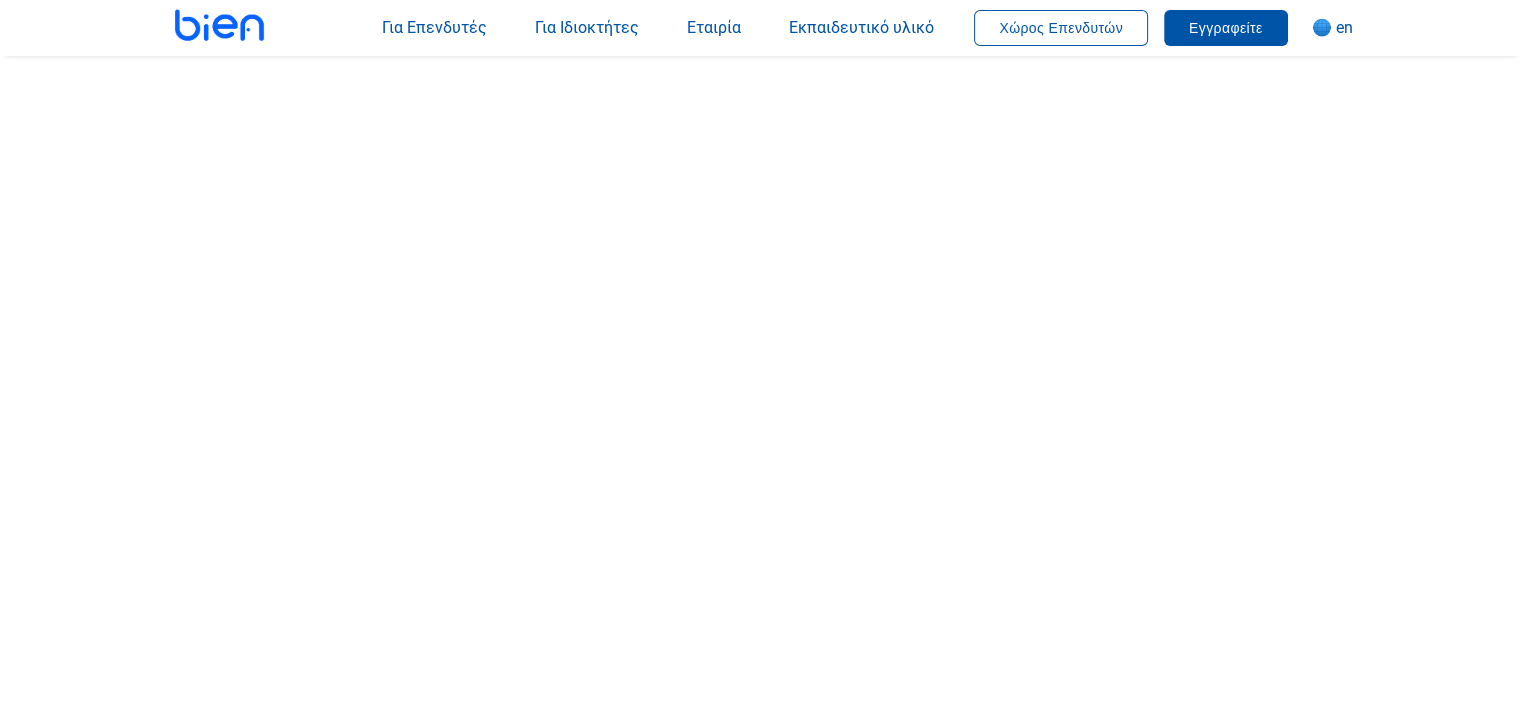 scroll, scrollTop: 100, scrollLeft: 0, axis: vertical 